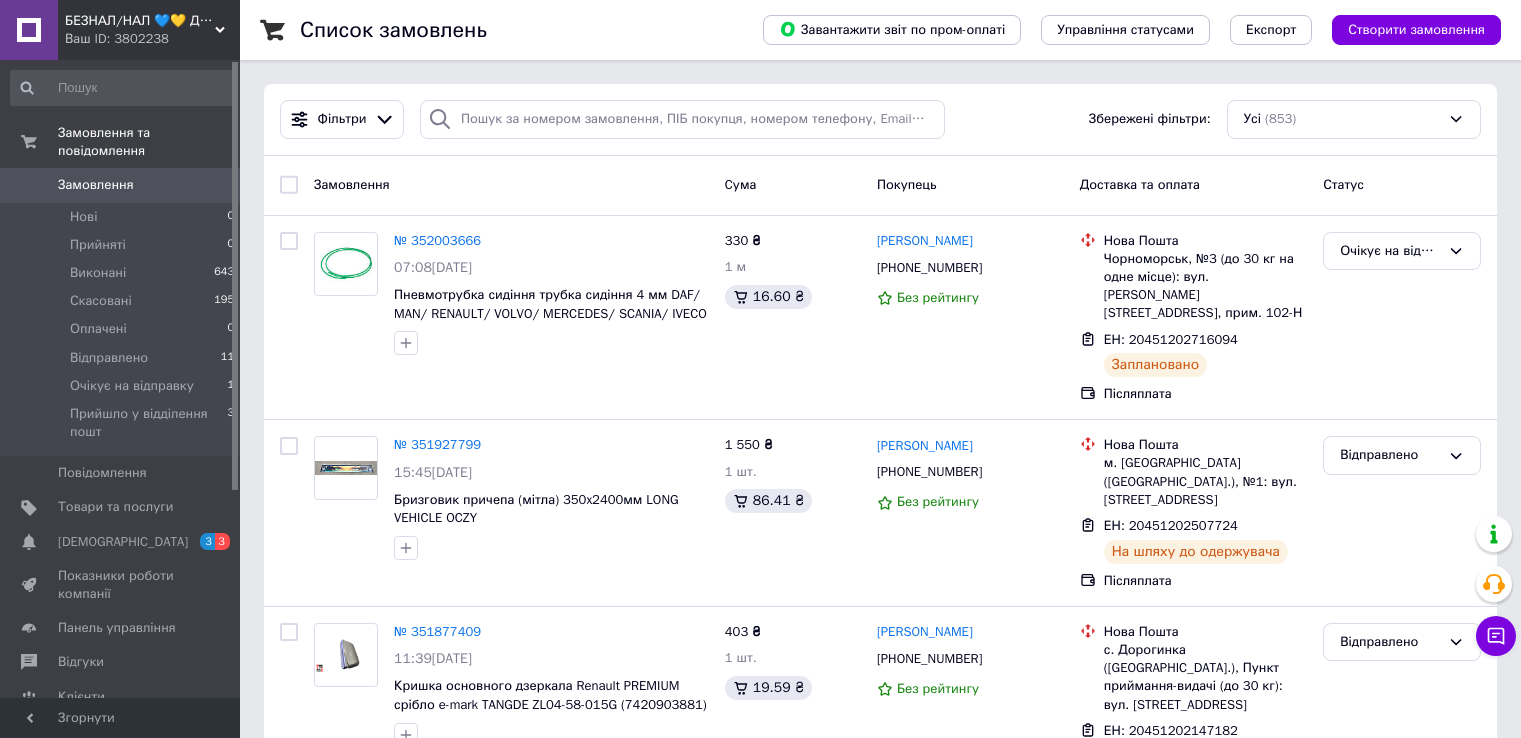 scroll, scrollTop: 0, scrollLeft: 0, axis: both 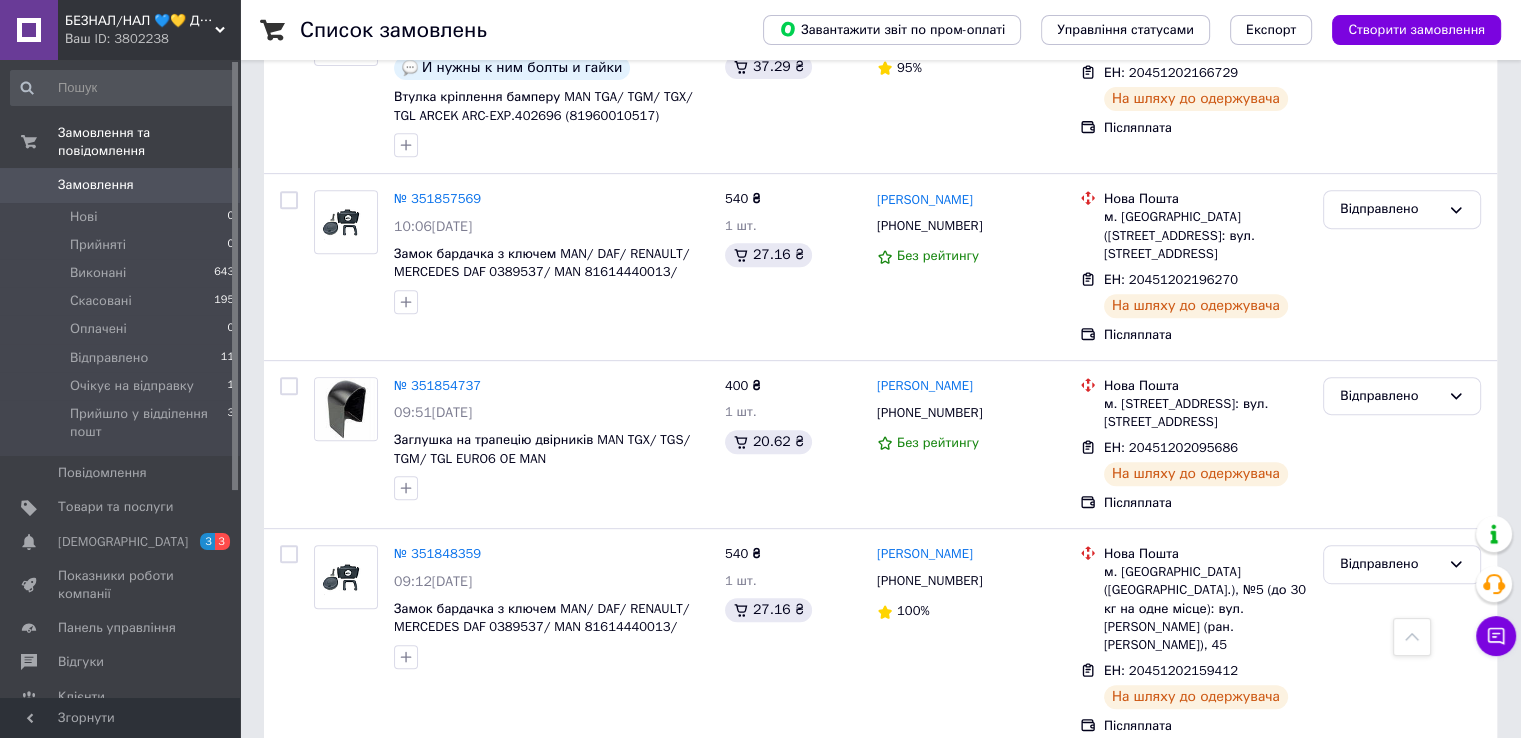 click on "Замовлення" at bounding box center (96, 185) 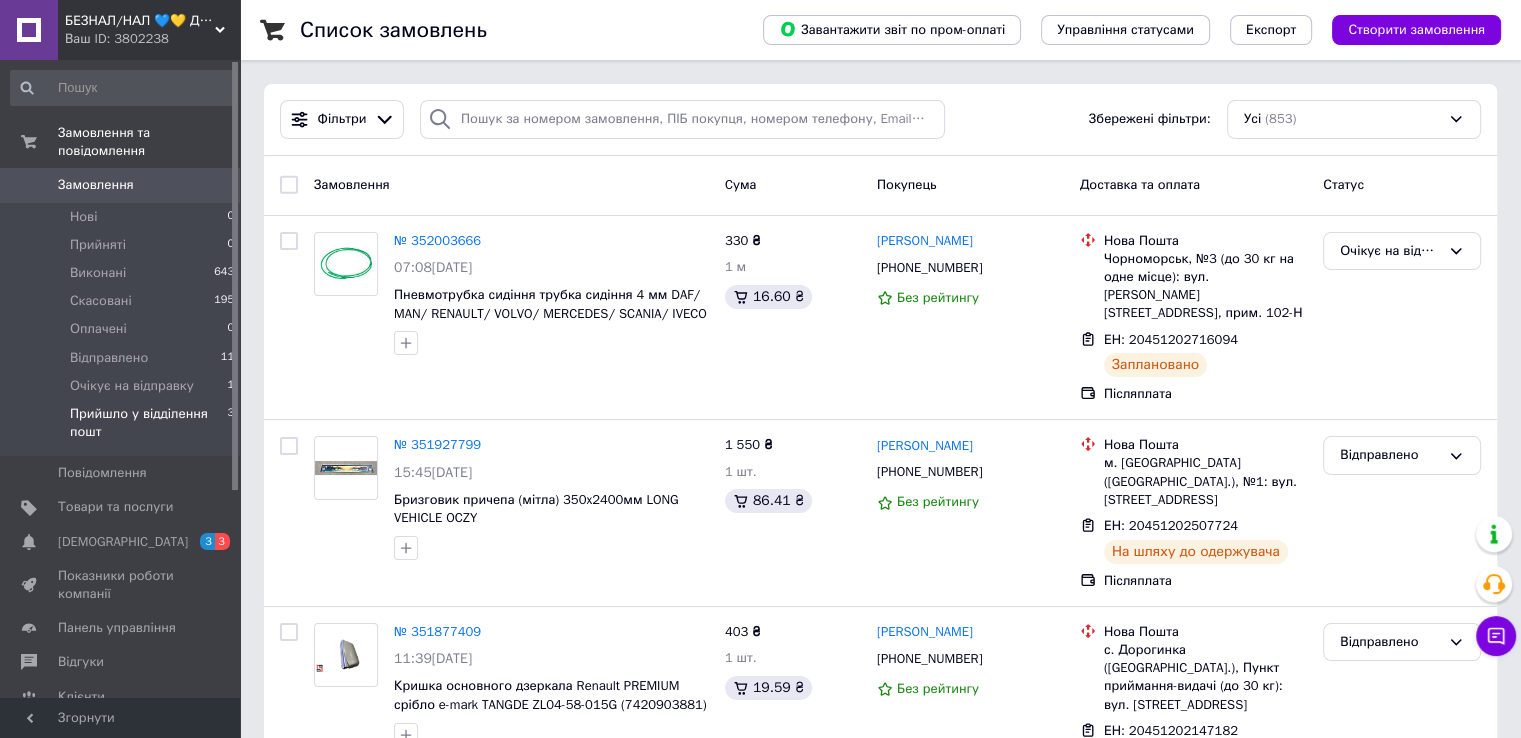 click on "Прийшло у відділення пошт" at bounding box center [148, 423] 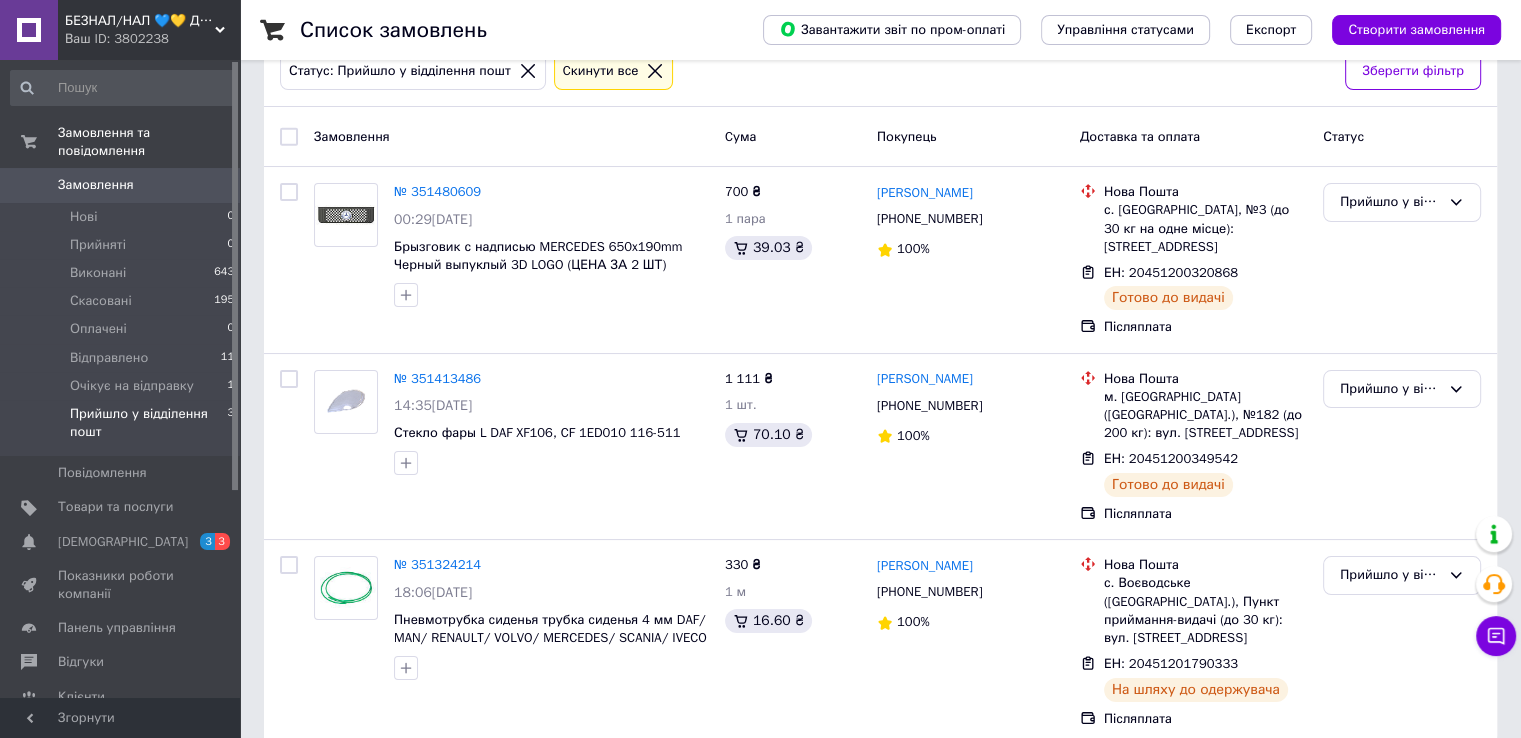 scroll, scrollTop: 132, scrollLeft: 0, axis: vertical 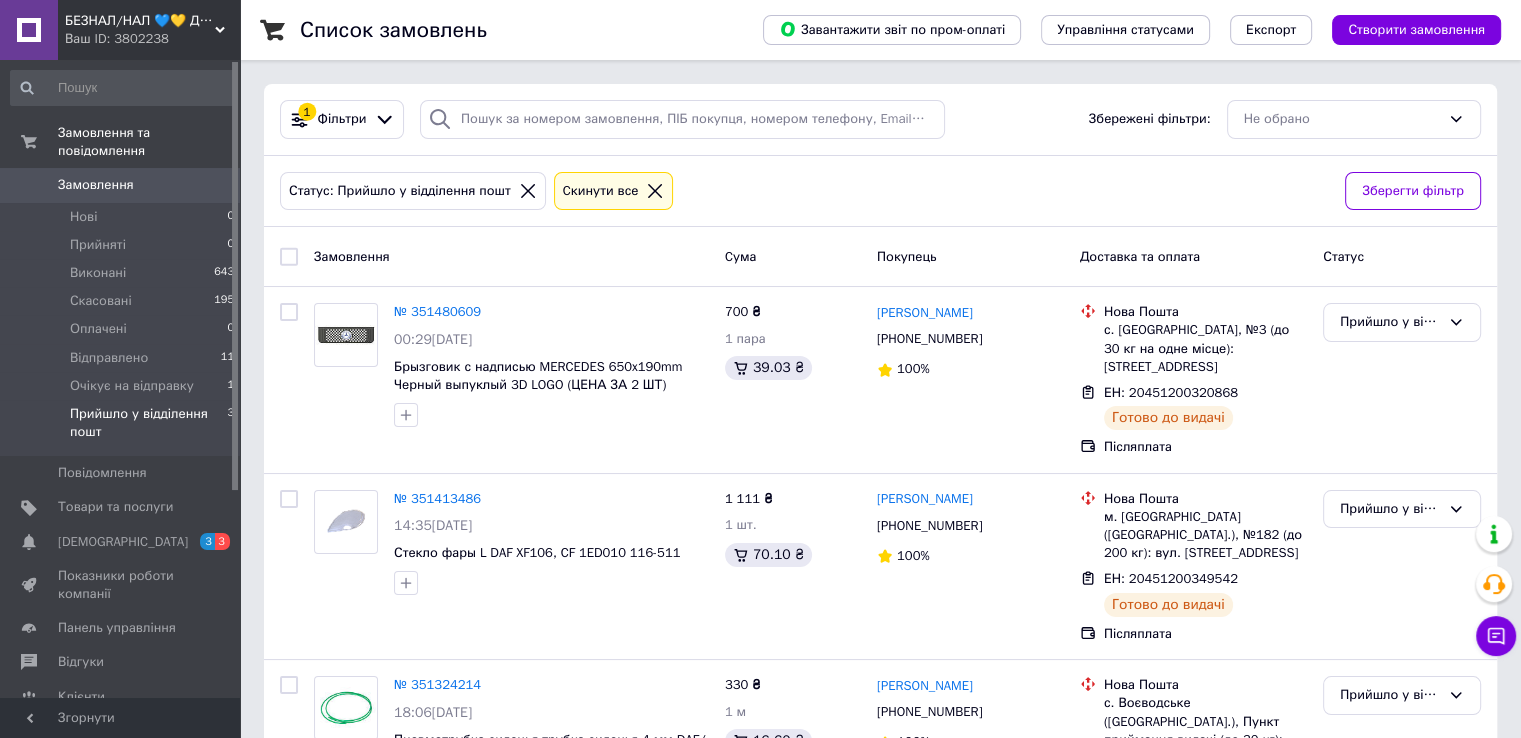 click on "Замовлення" at bounding box center (96, 185) 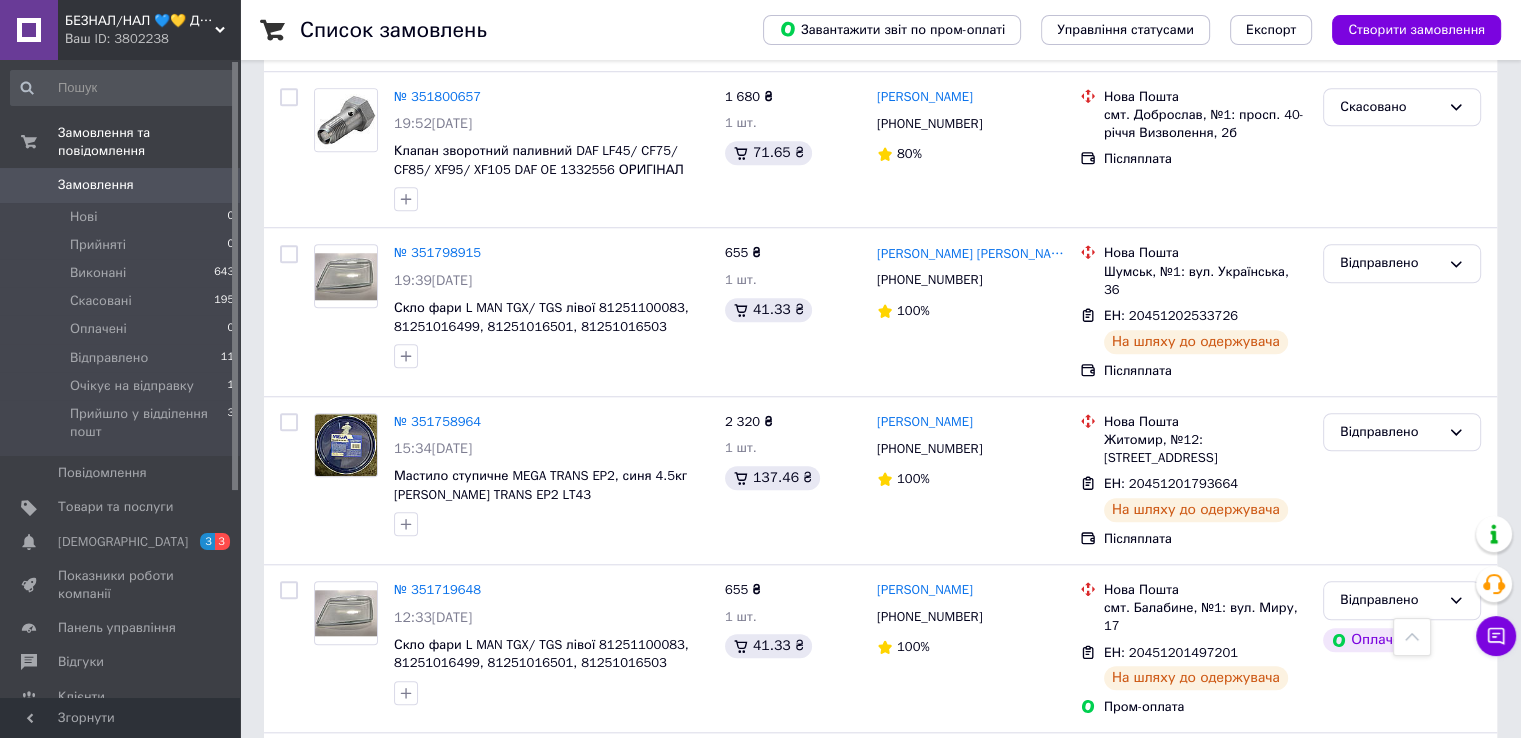 scroll, scrollTop: 1708, scrollLeft: 0, axis: vertical 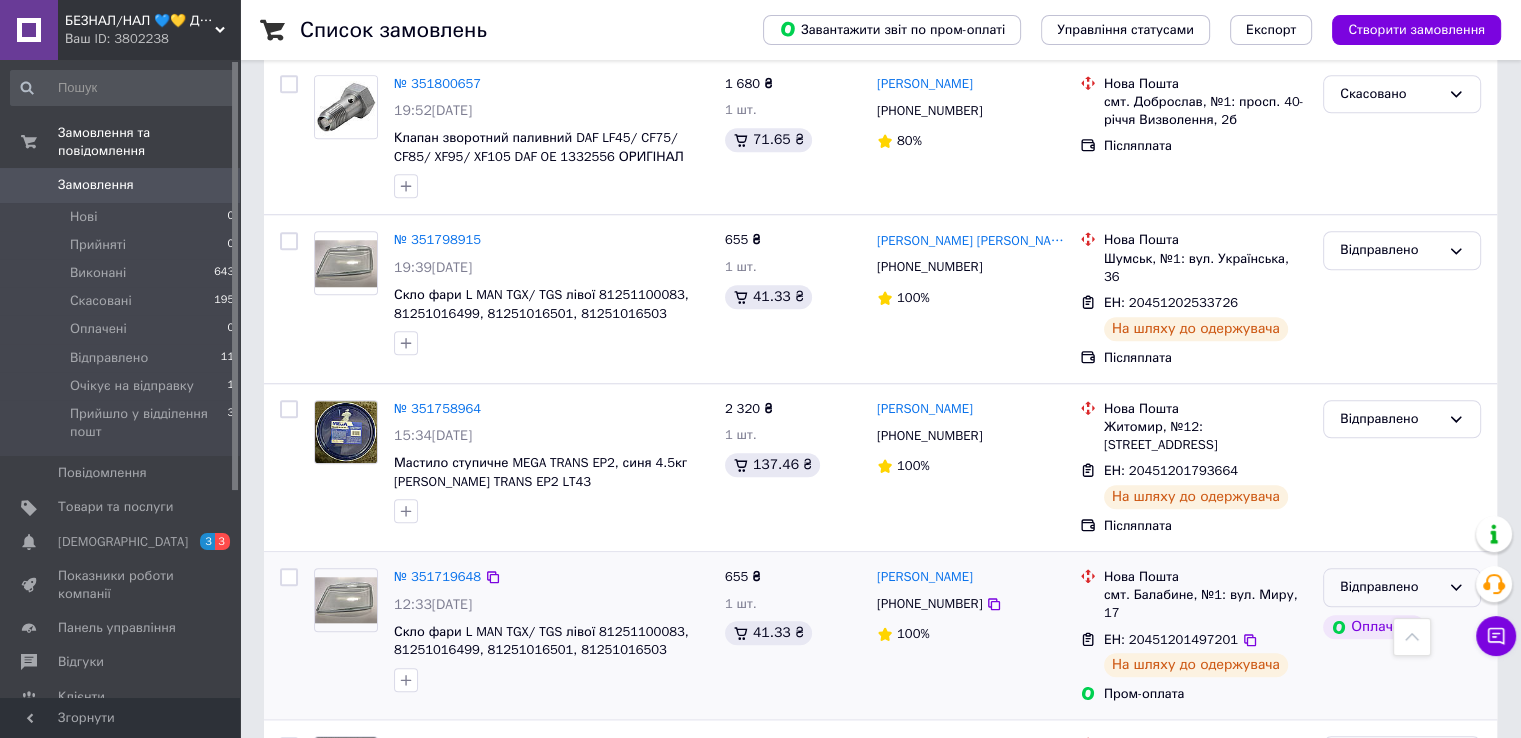 click on "Відправлено" at bounding box center (1390, 587) 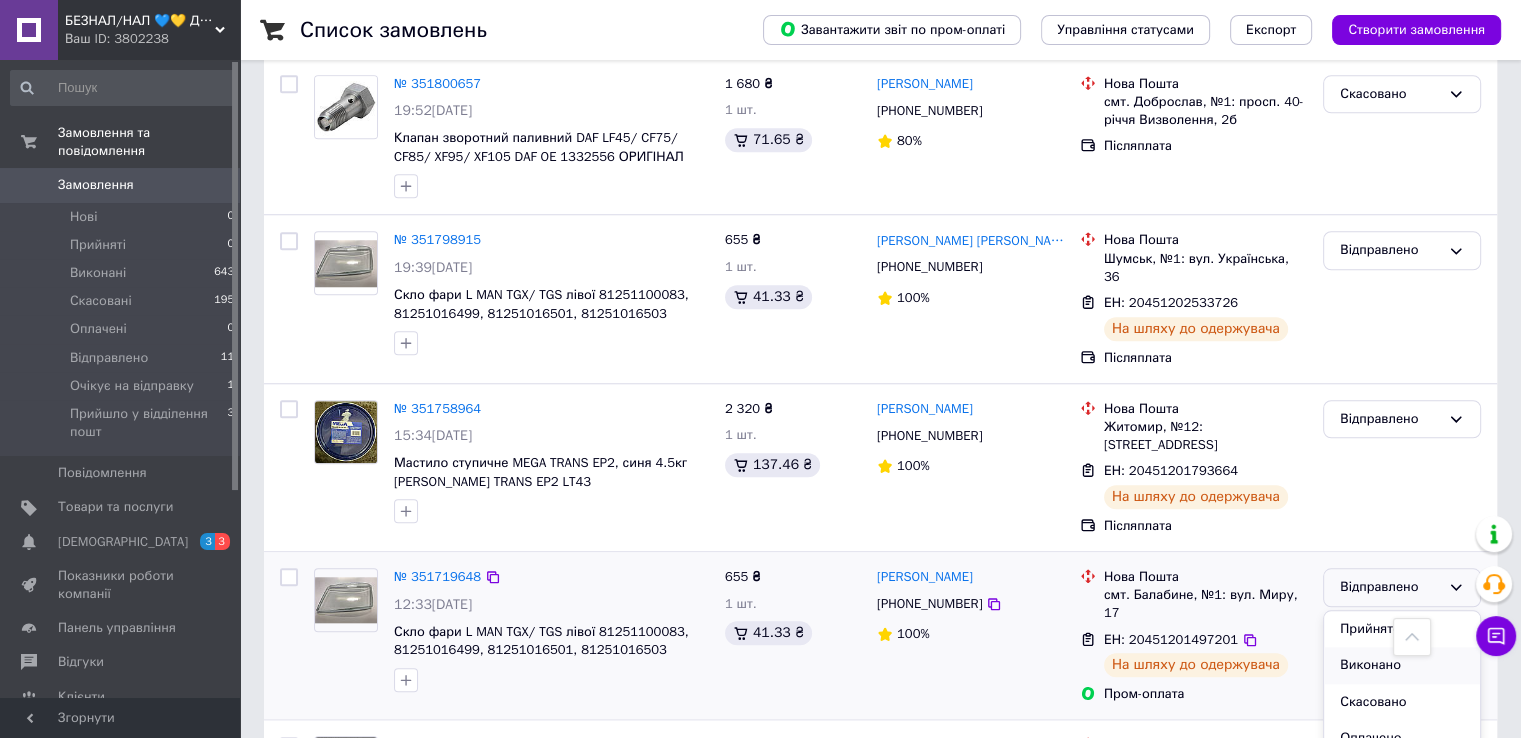 click on "Виконано" at bounding box center [1402, 665] 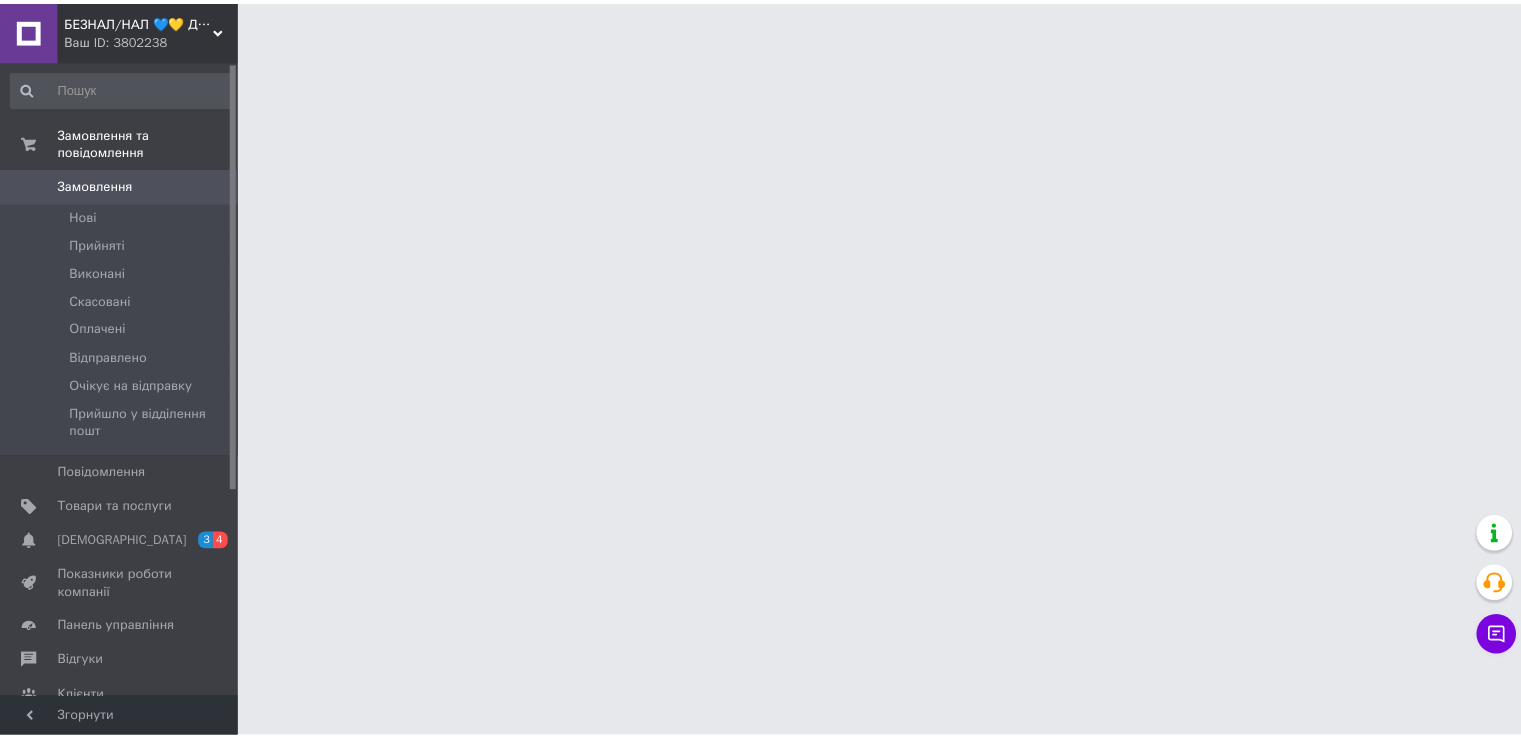 scroll, scrollTop: 0, scrollLeft: 0, axis: both 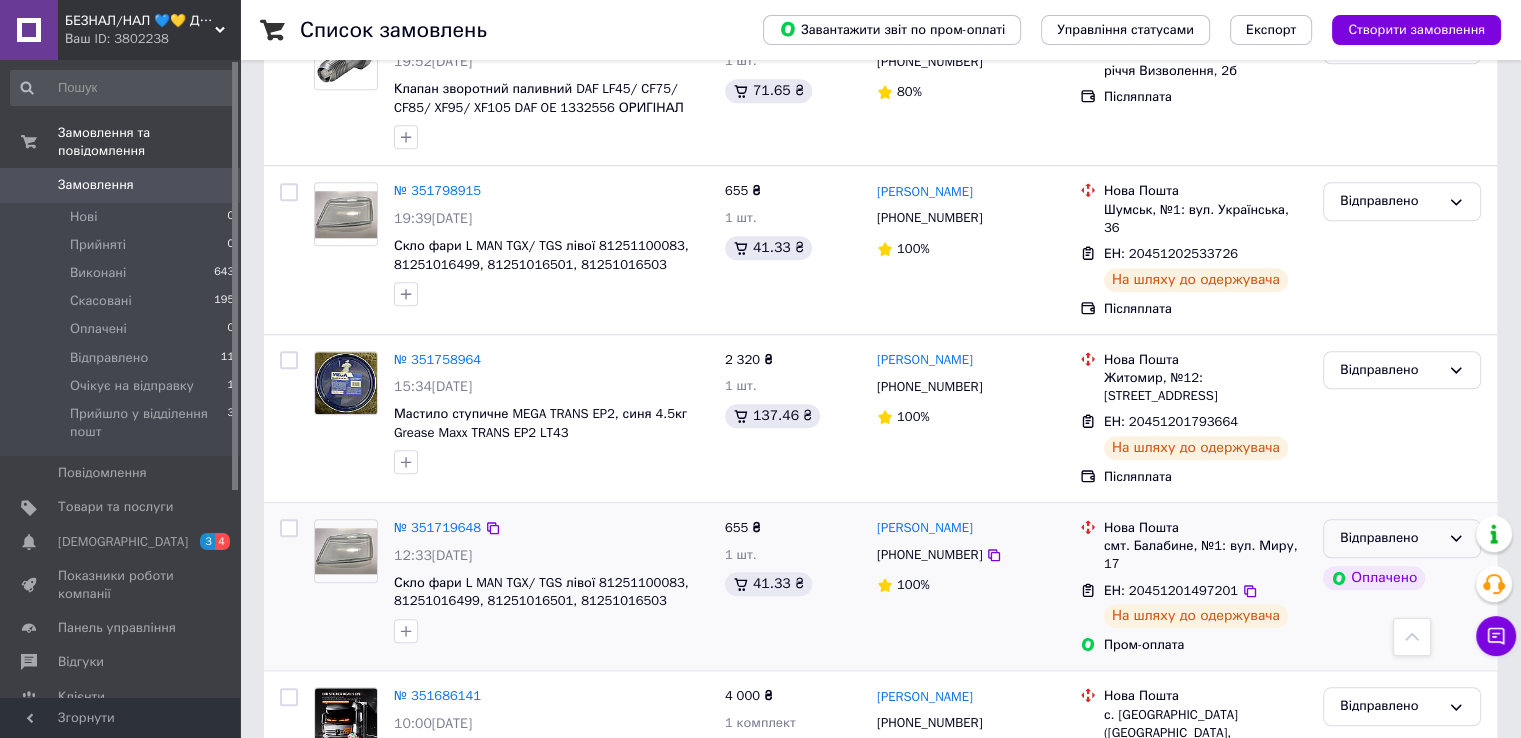 click on "Відправлено" at bounding box center [1390, 538] 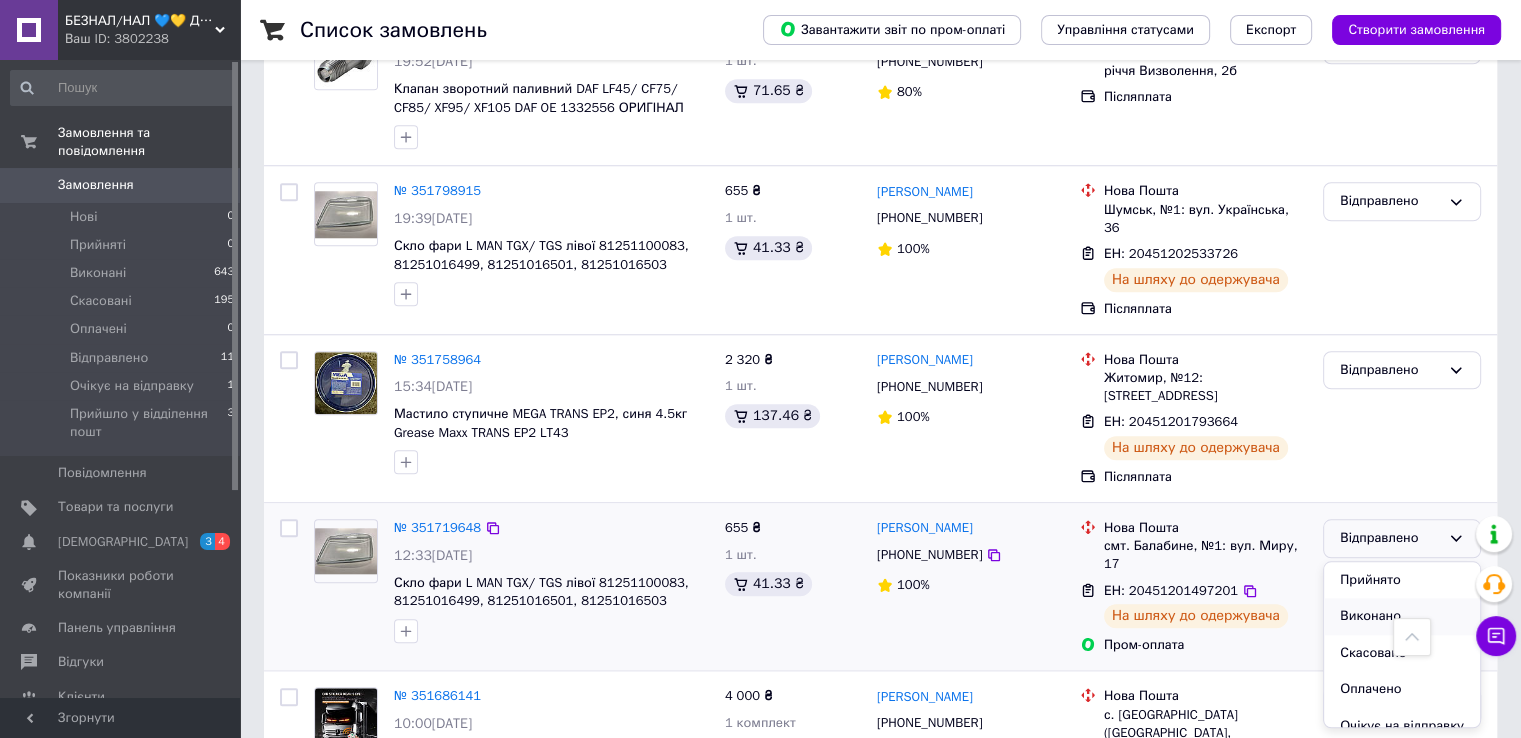 click on "Виконано" at bounding box center [1402, 616] 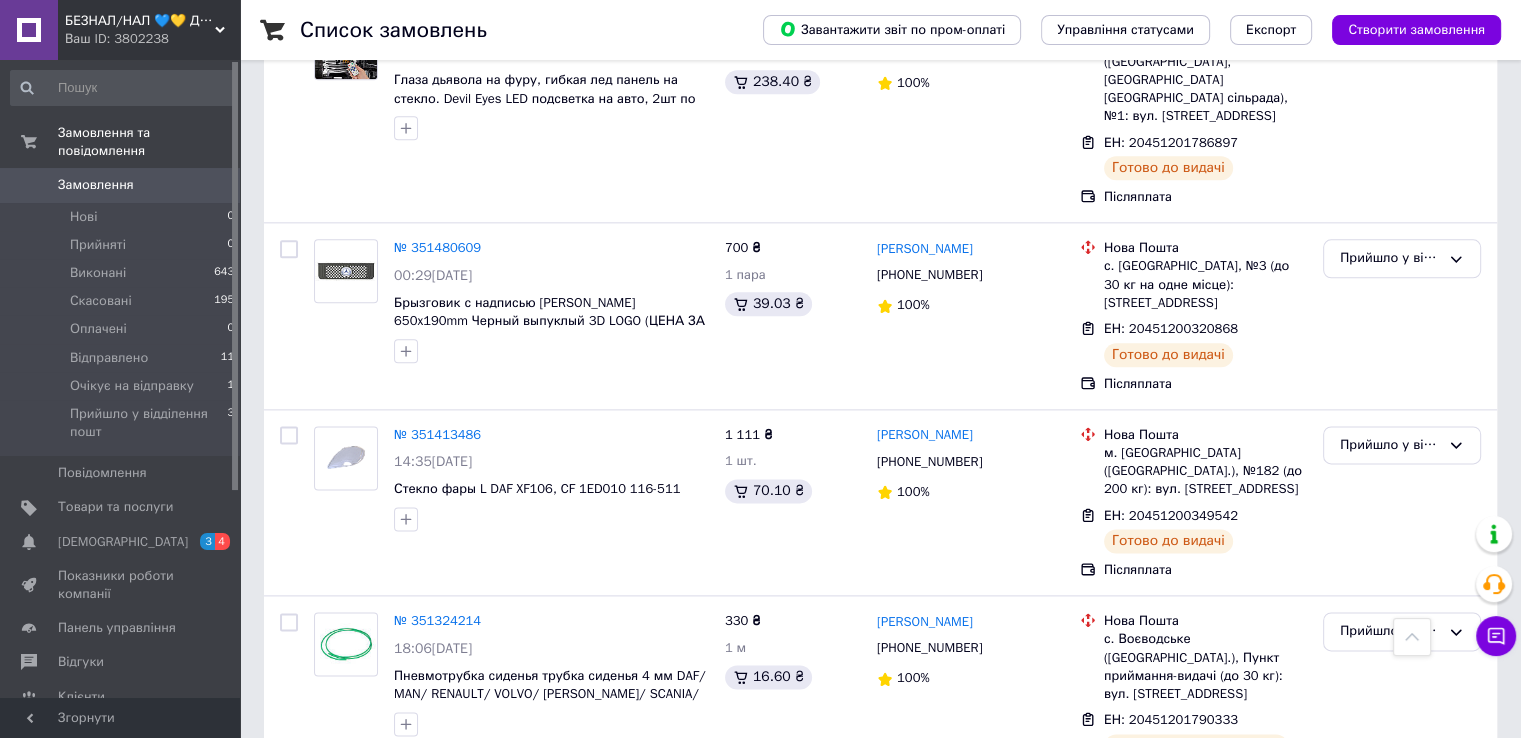 scroll, scrollTop: 2433, scrollLeft: 0, axis: vertical 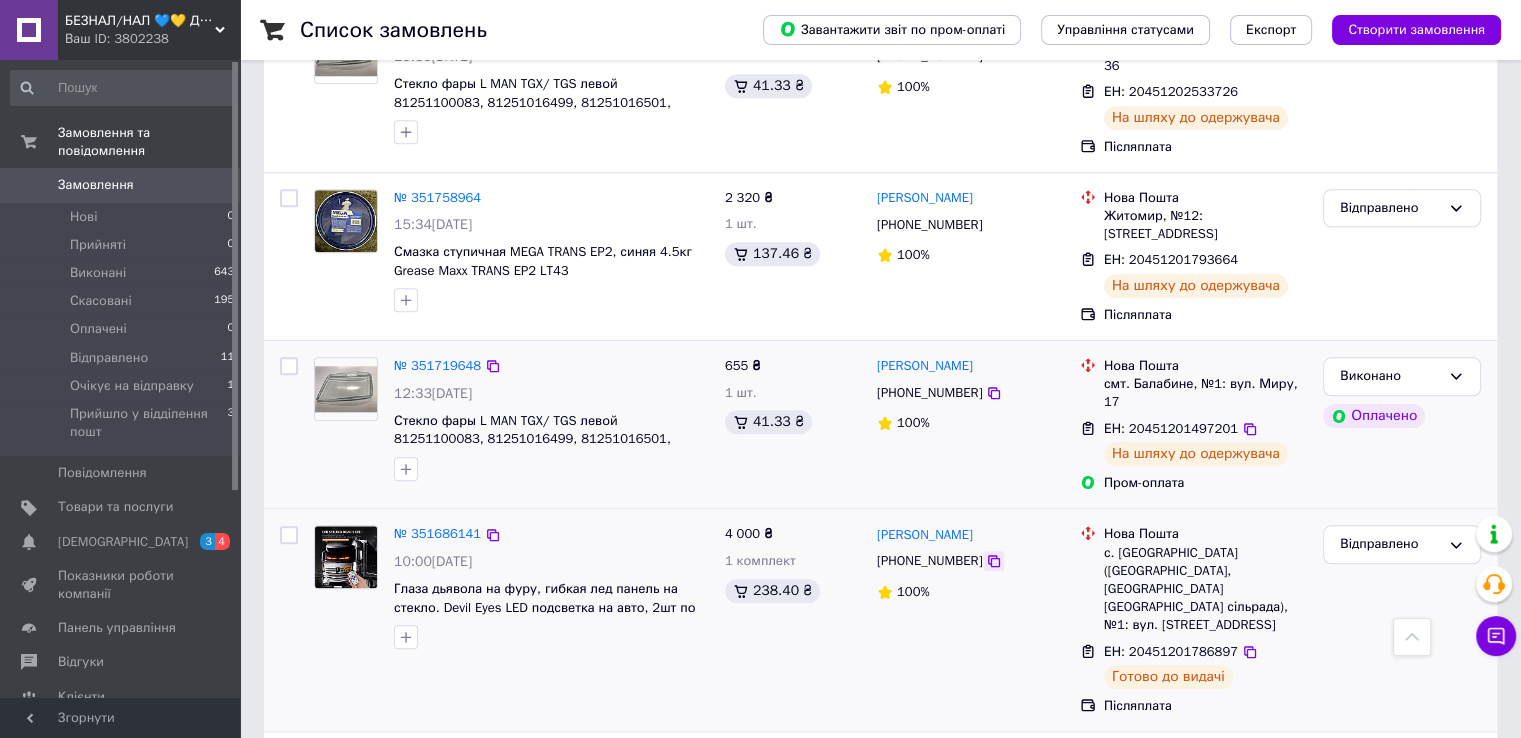 click 